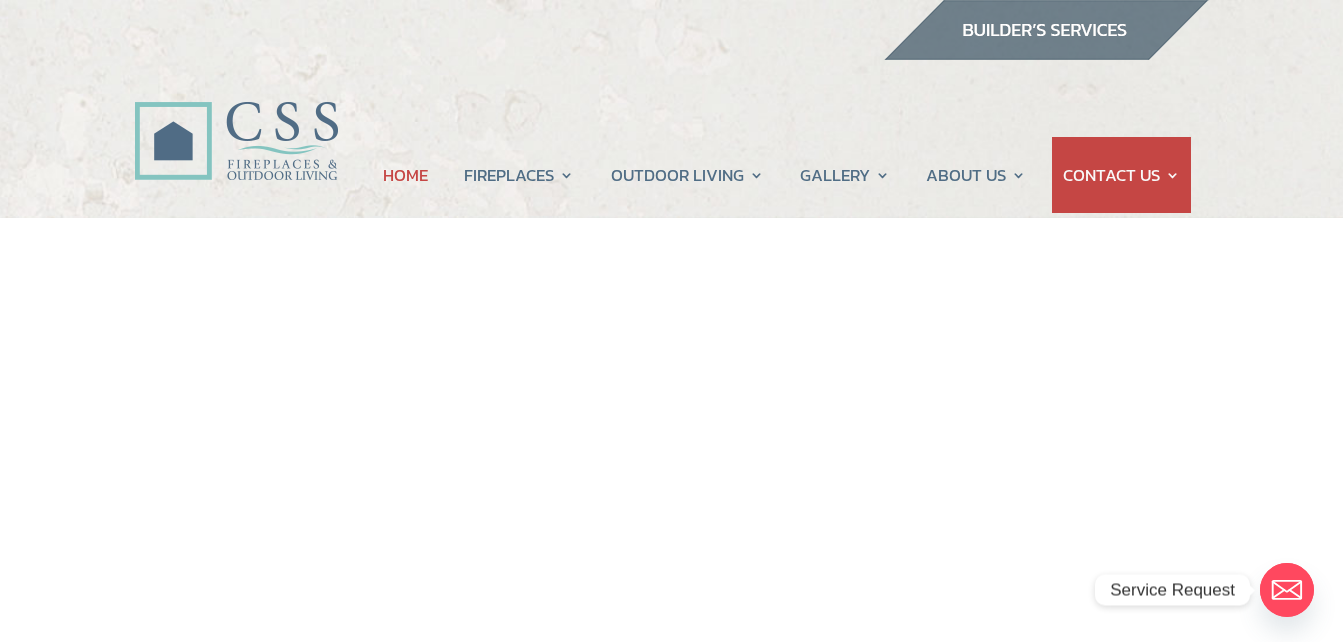 scroll, scrollTop: 0, scrollLeft: 0, axis: both 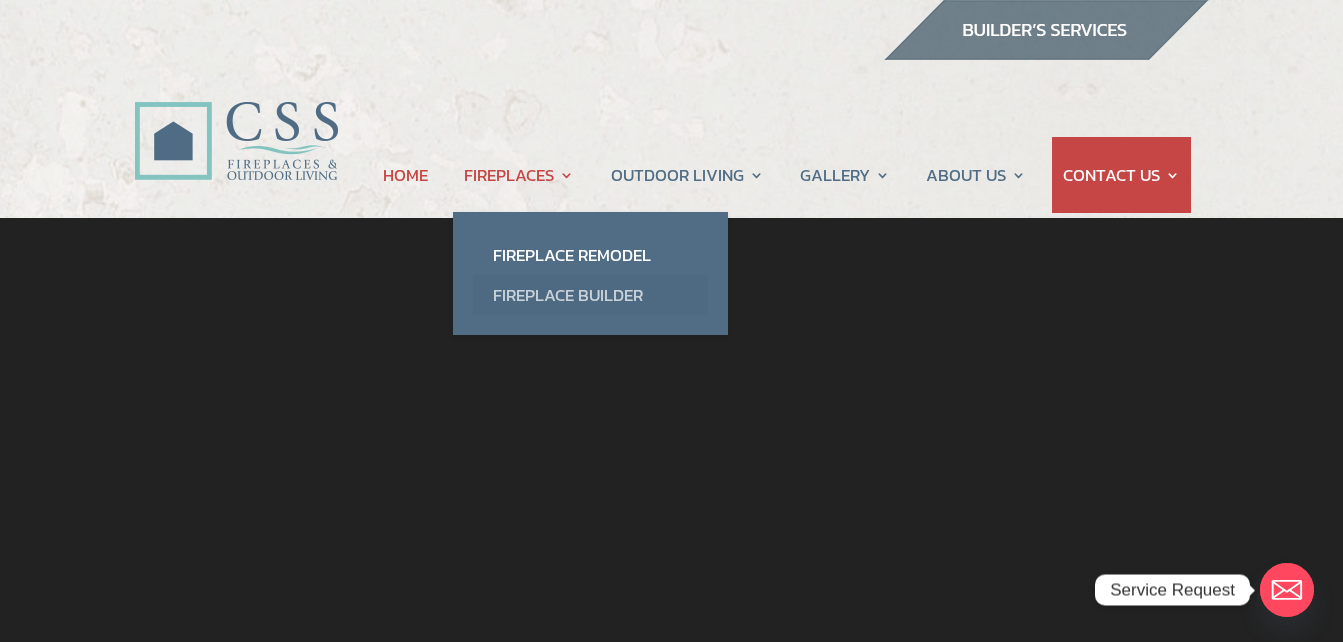 click on "Fireplace Builder" at bounding box center (590, 295) 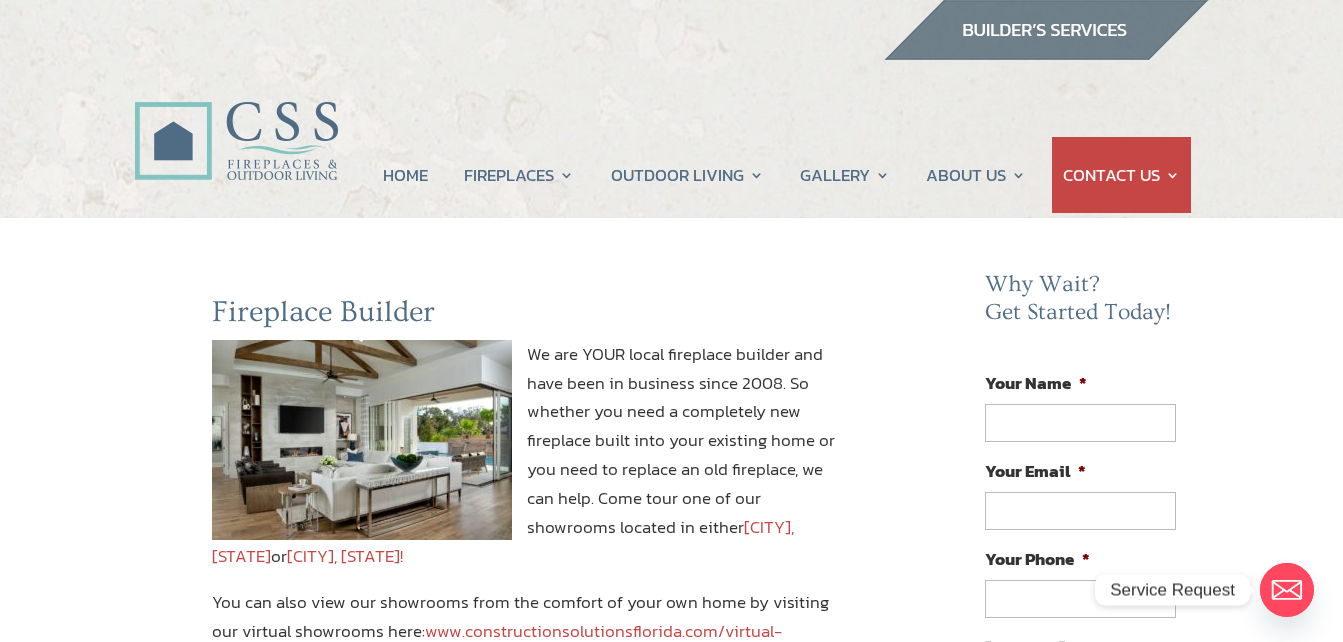 scroll, scrollTop: 0, scrollLeft: 0, axis: both 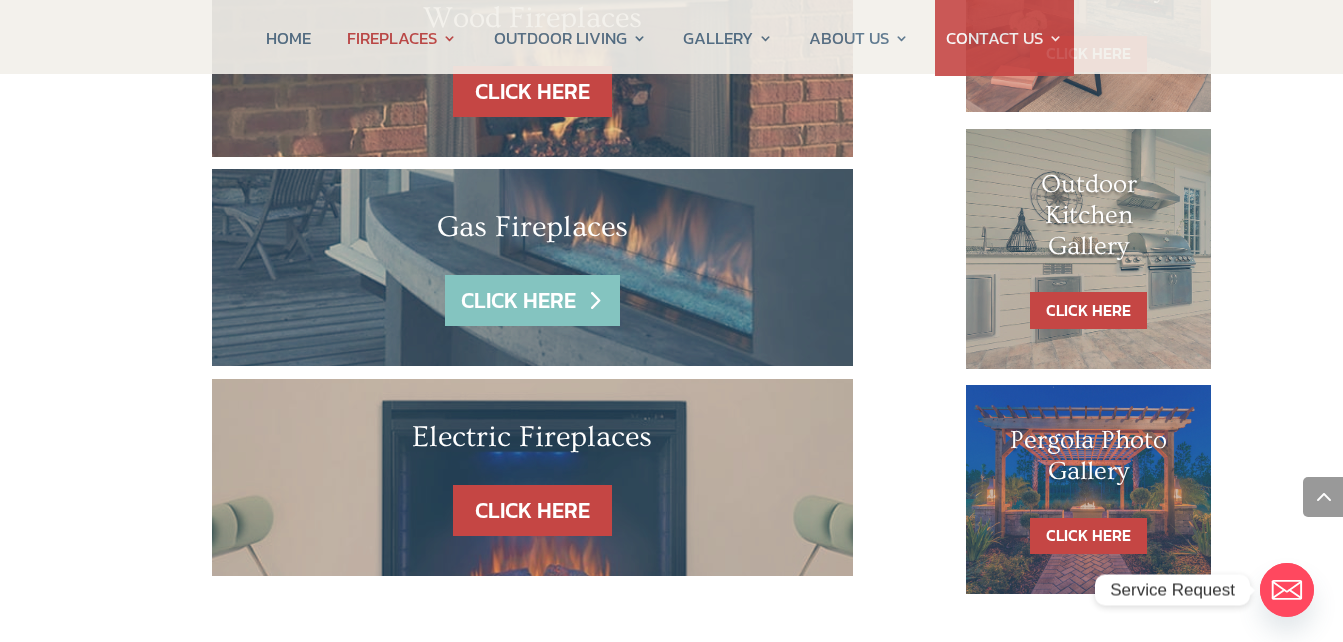 click on "CLICK HERE" at bounding box center [532, 300] 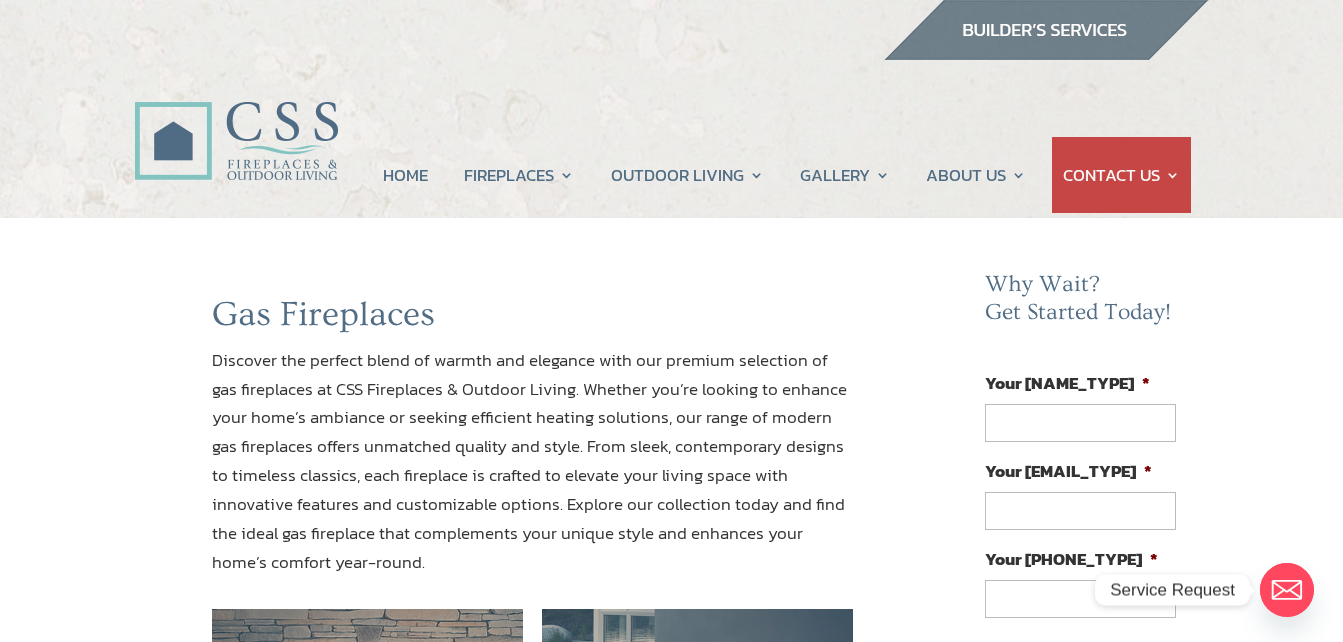 scroll, scrollTop: 0, scrollLeft: 0, axis: both 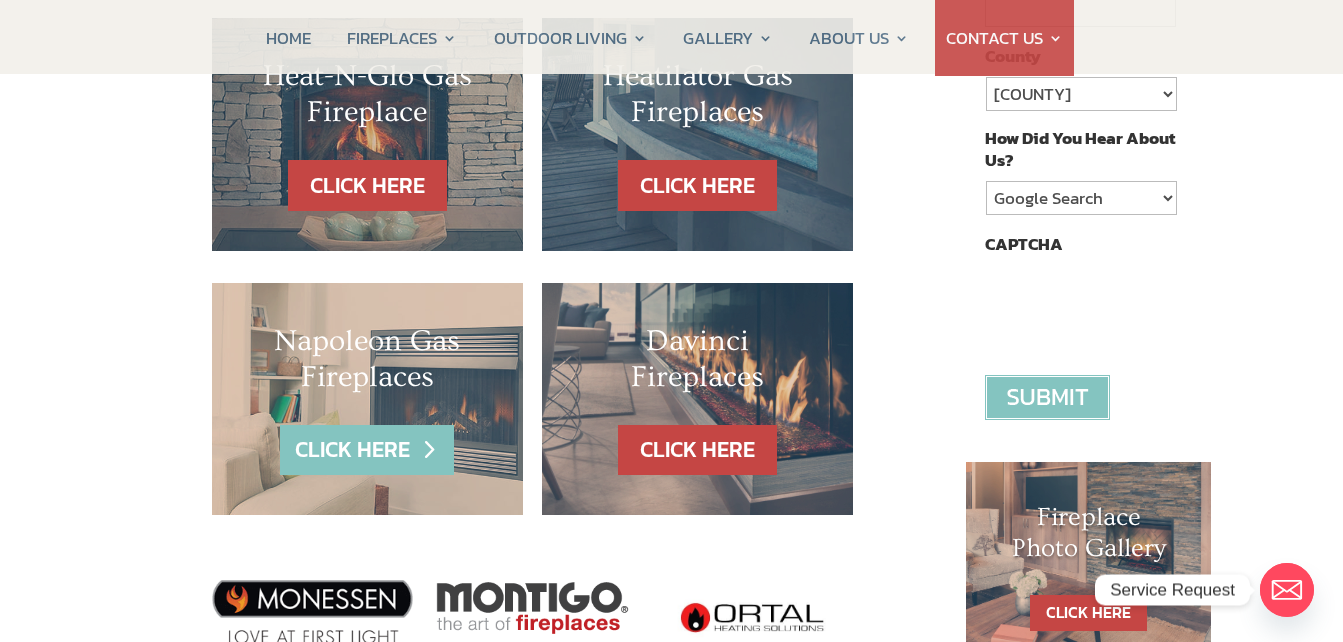 click on "CLICK HERE" at bounding box center (367, 450) 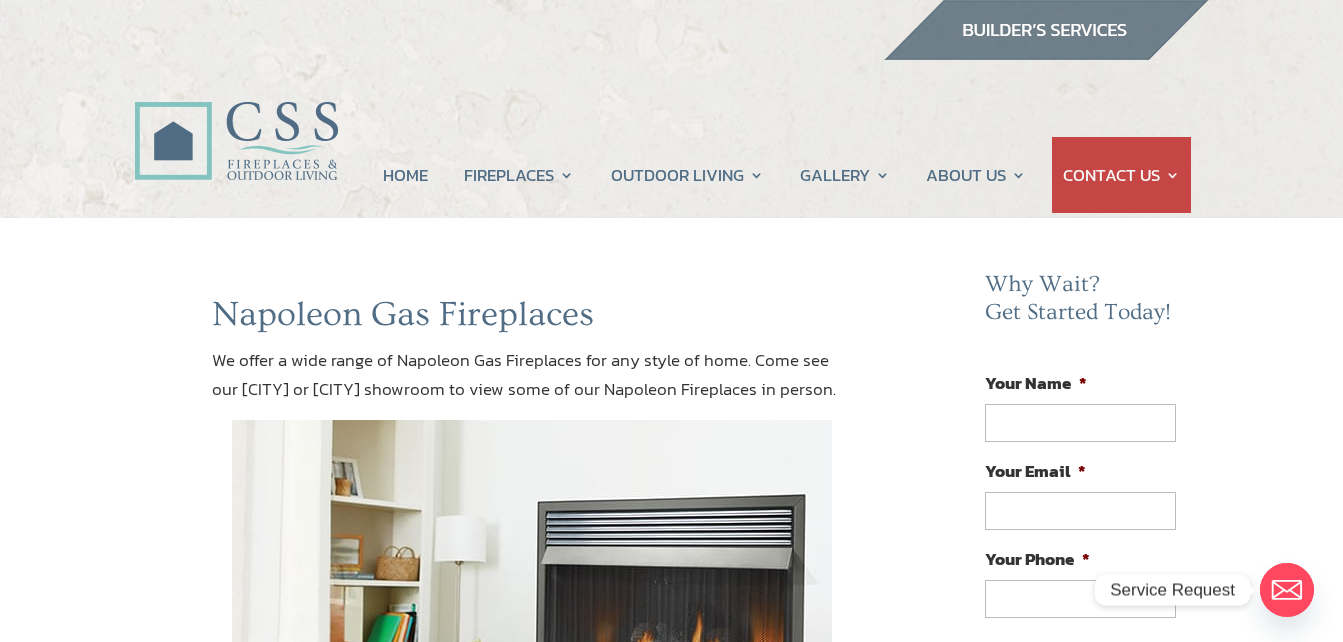 scroll, scrollTop: 0, scrollLeft: 0, axis: both 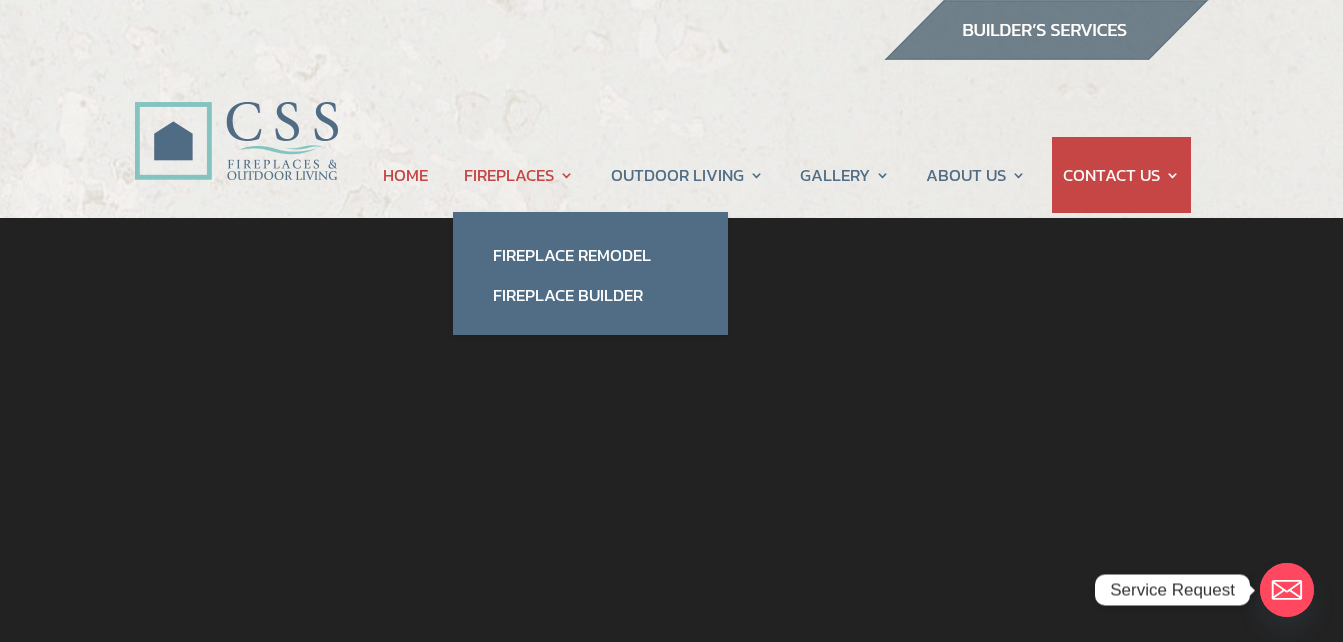 click on "FIREPLACES" at bounding box center (519, 175) 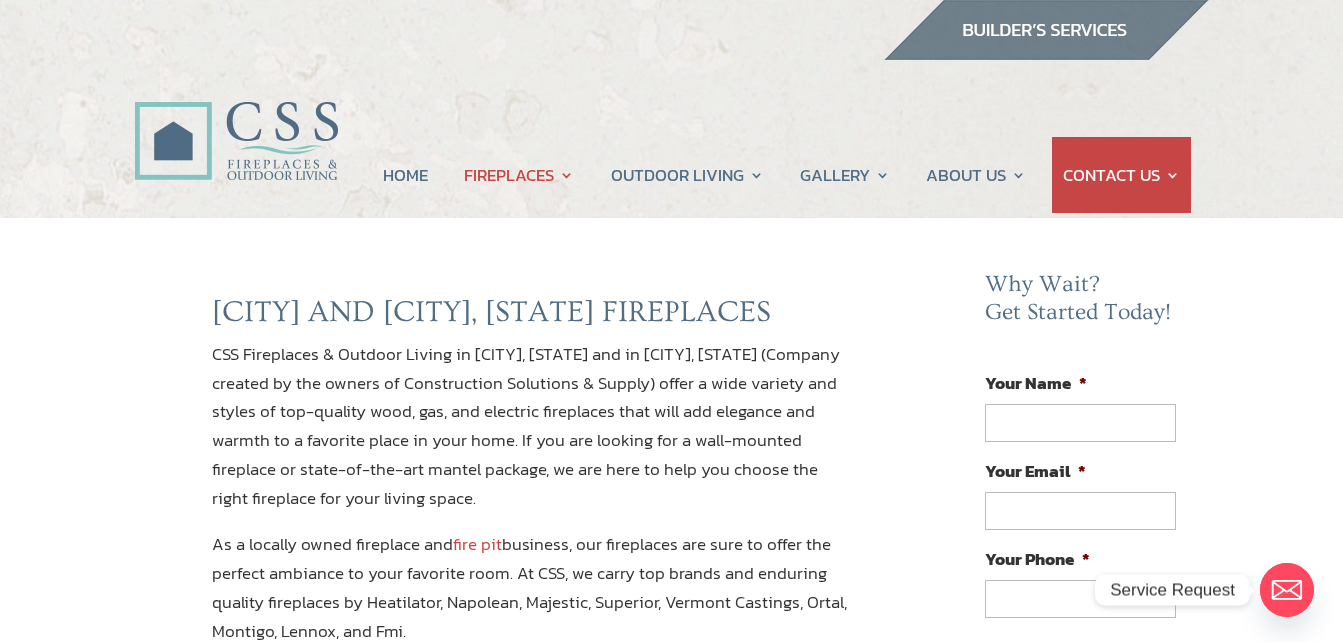 scroll, scrollTop: 0, scrollLeft: 0, axis: both 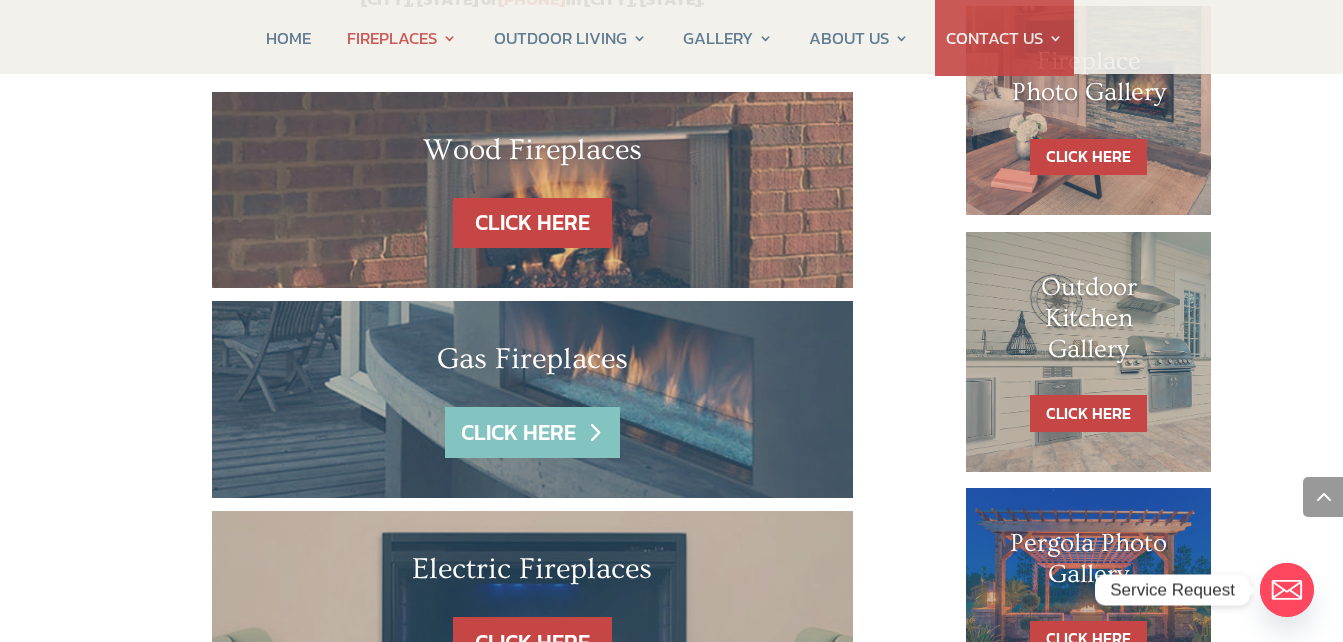 click on "CLICK HERE" at bounding box center [532, 432] 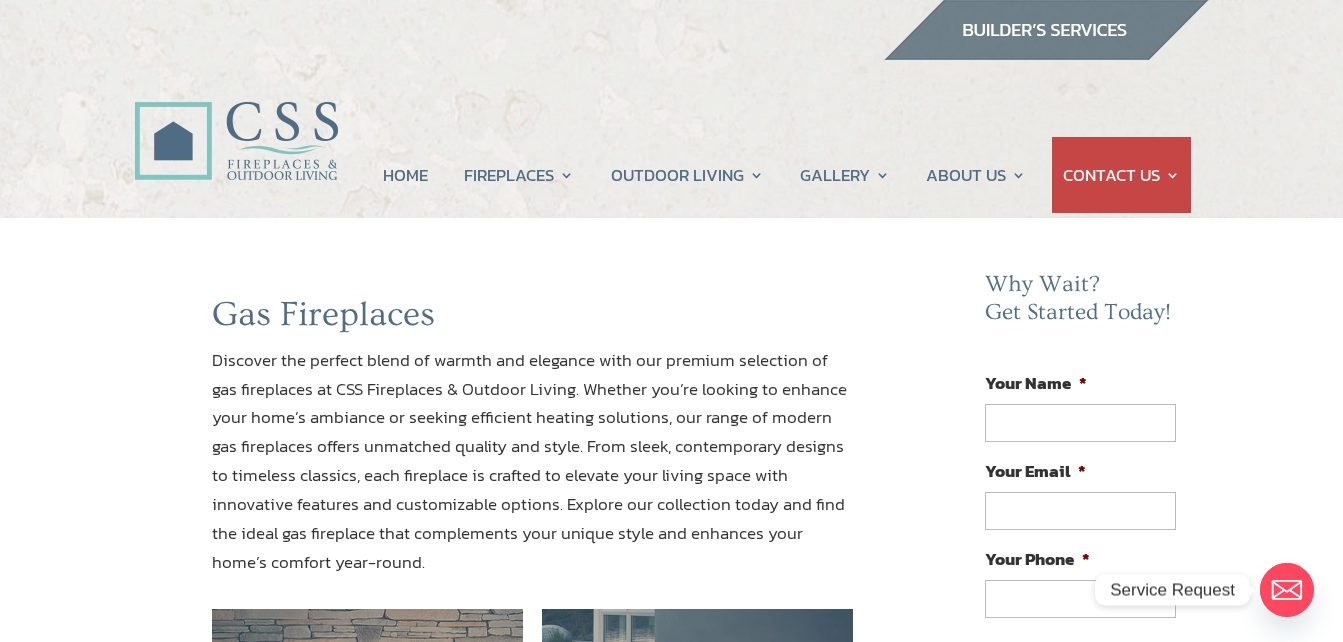 scroll, scrollTop: 0, scrollLeft: 0, axis: both 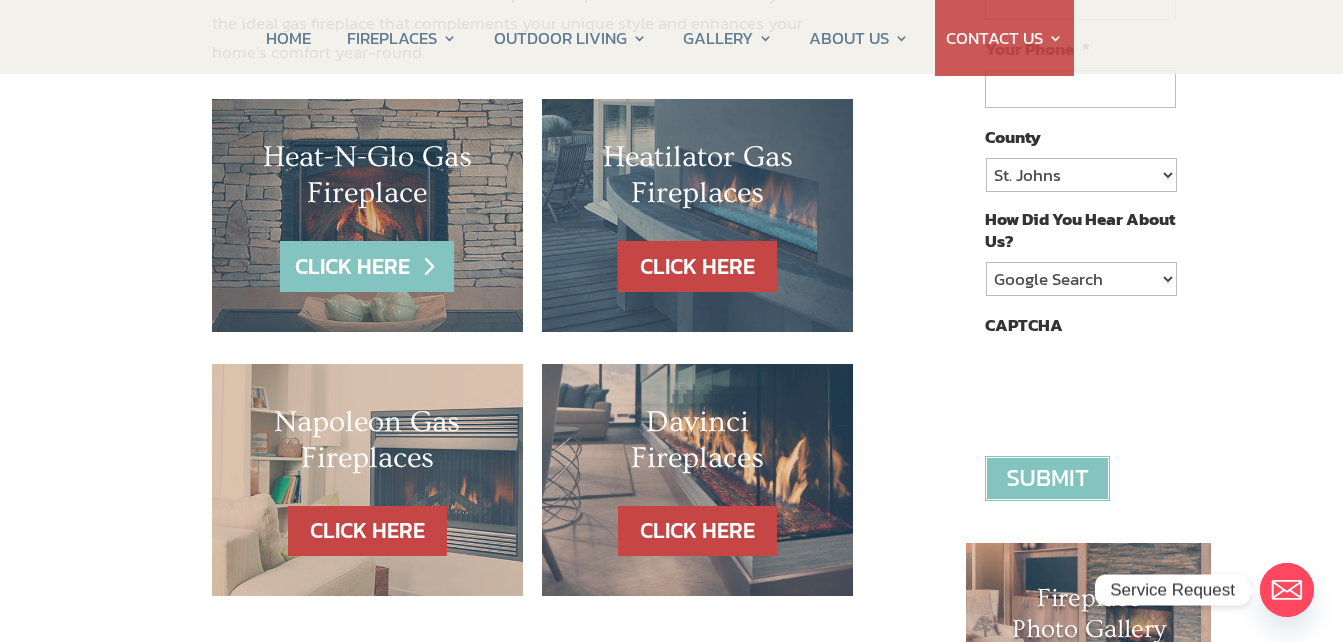 click on "CLICK HERE" at bounding box center [367, 266] 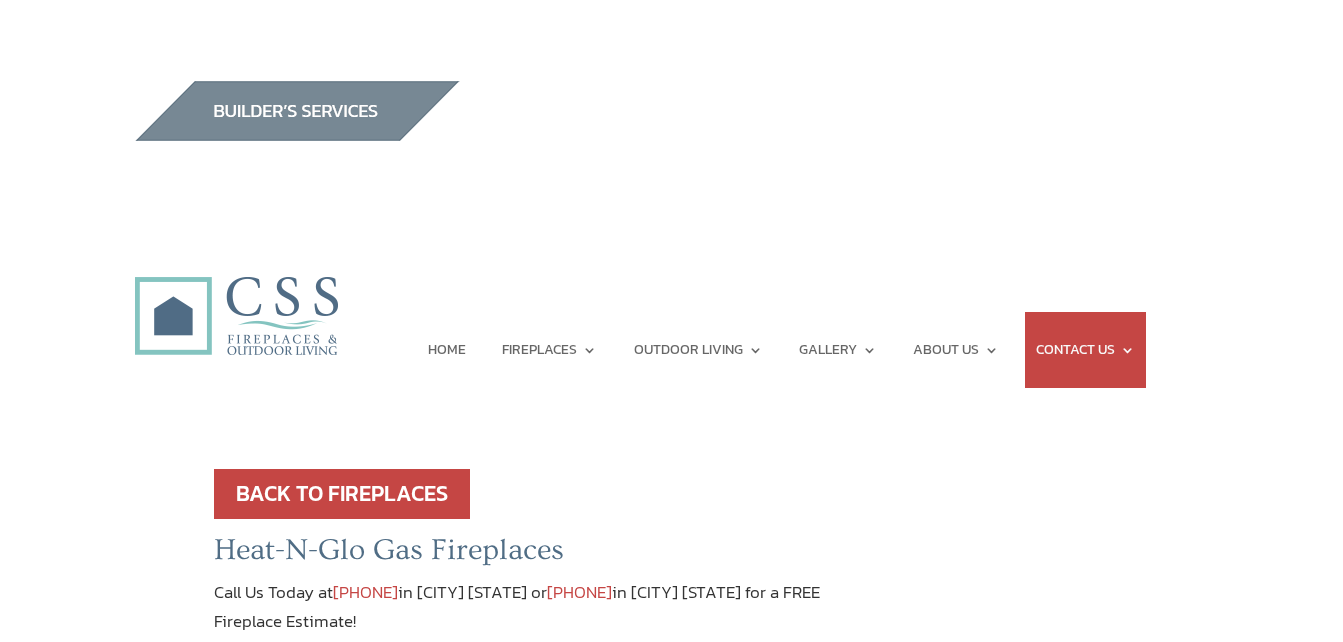 scroll, scrollTop: 0, scrollLeft: 0, axis: both 